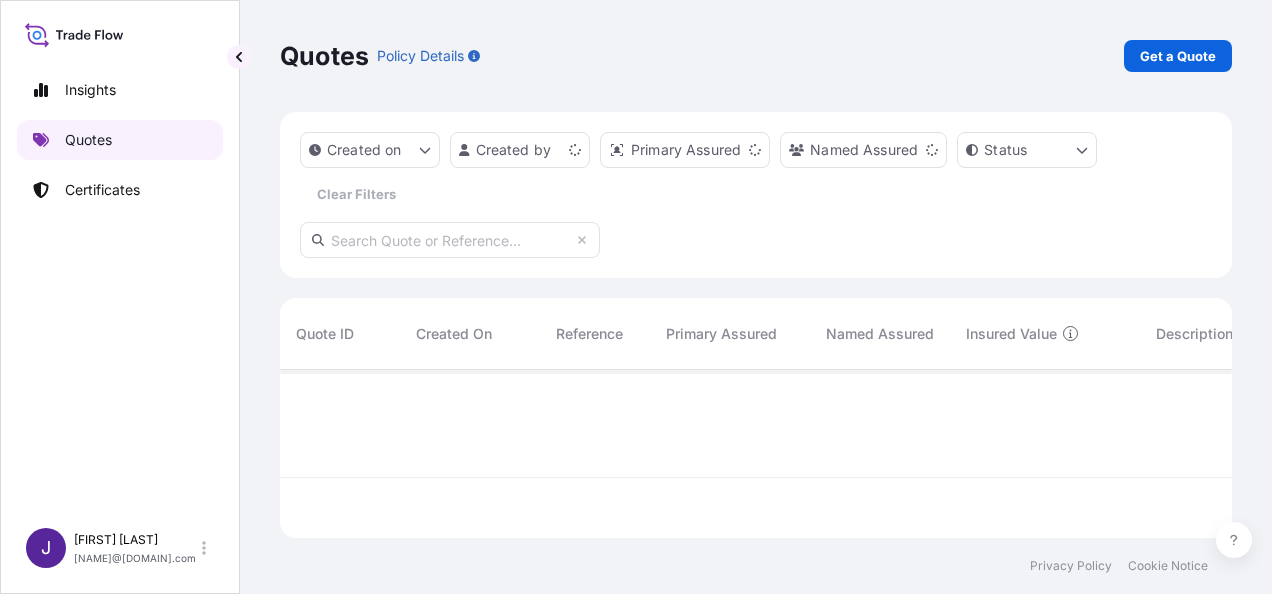 scroll, scrollTop: 0, scrollLeft: 0, axis: both 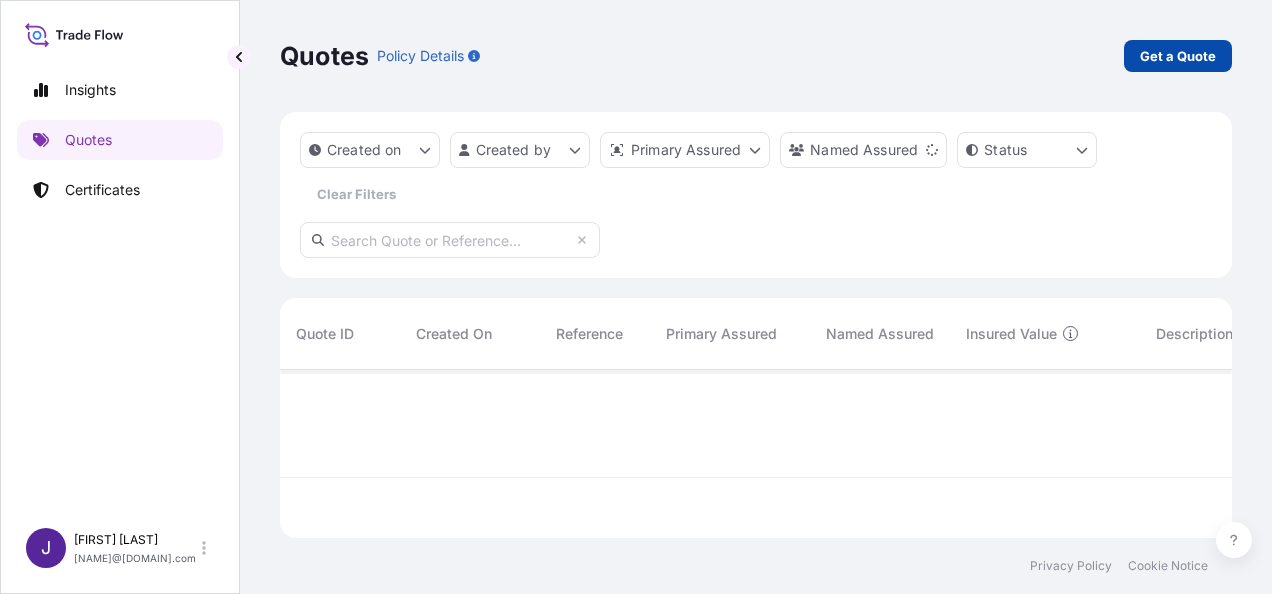 click on "Get a Quote" at bounding box center [1178, 56] 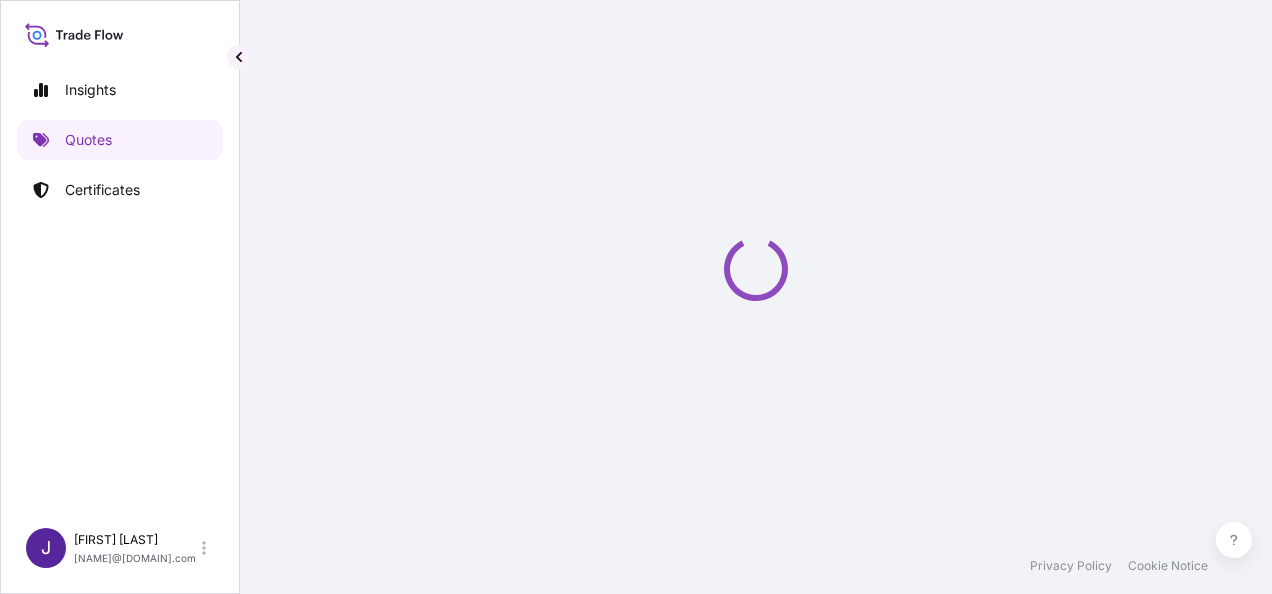 scroll, scrollTop: 32, scrollLeft: 0, axis: vertical 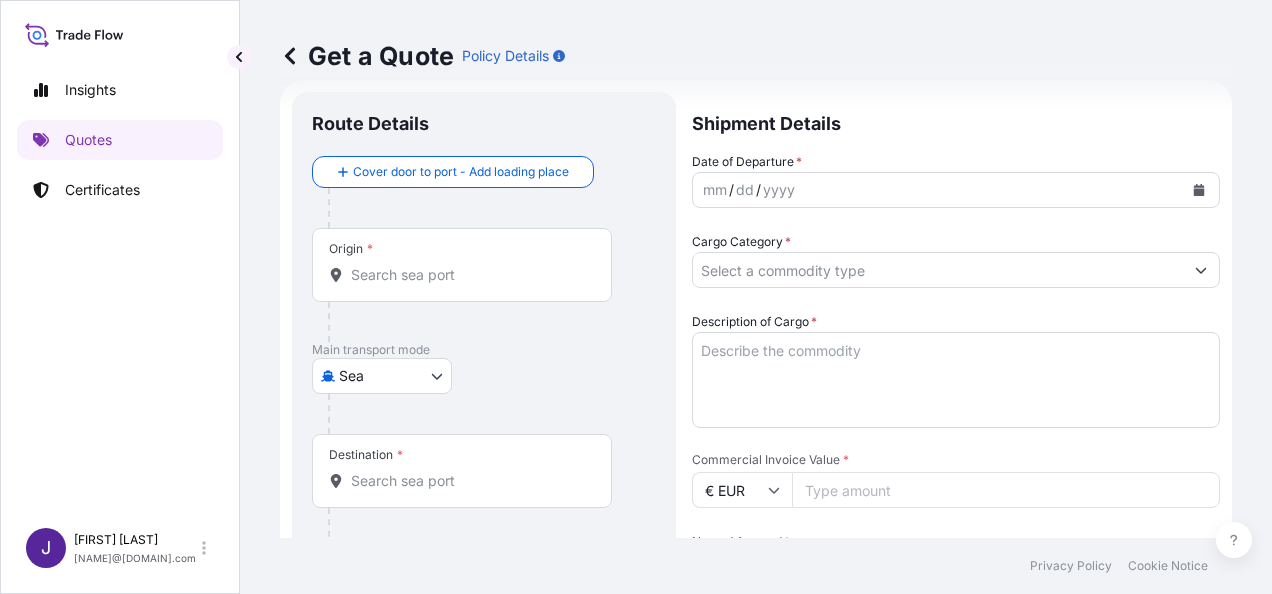 click on "Origin *" at bounding box center [469, 275] 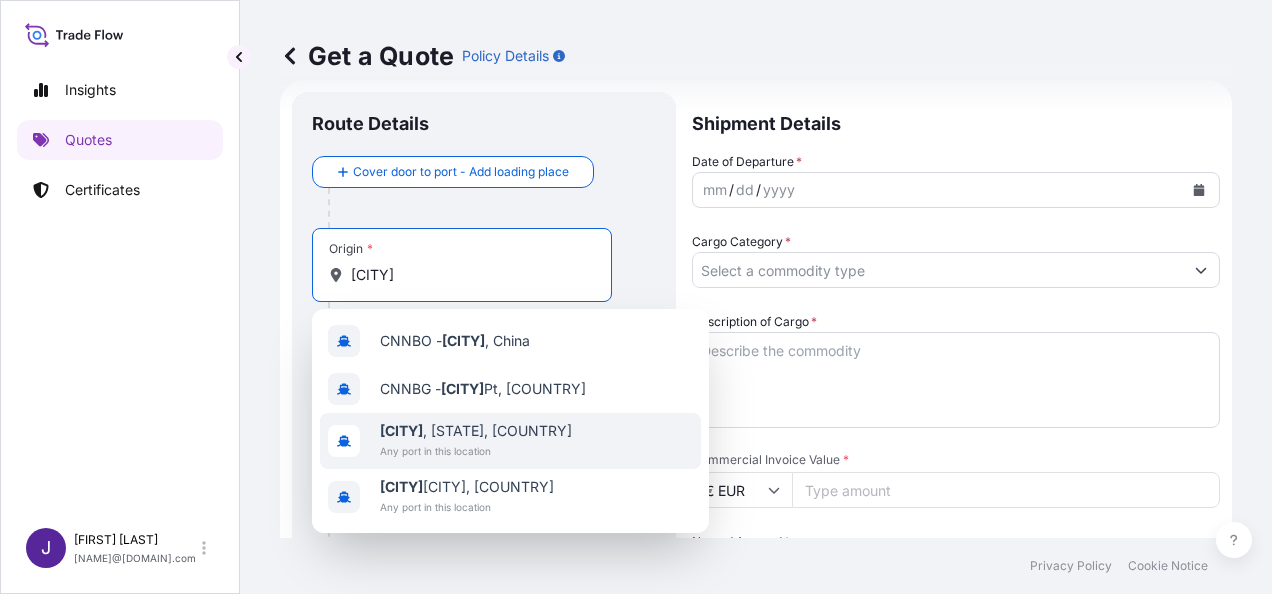 click on "[CITY] , [STATE], [COUNTRY]" at bounding box center [476, 431] 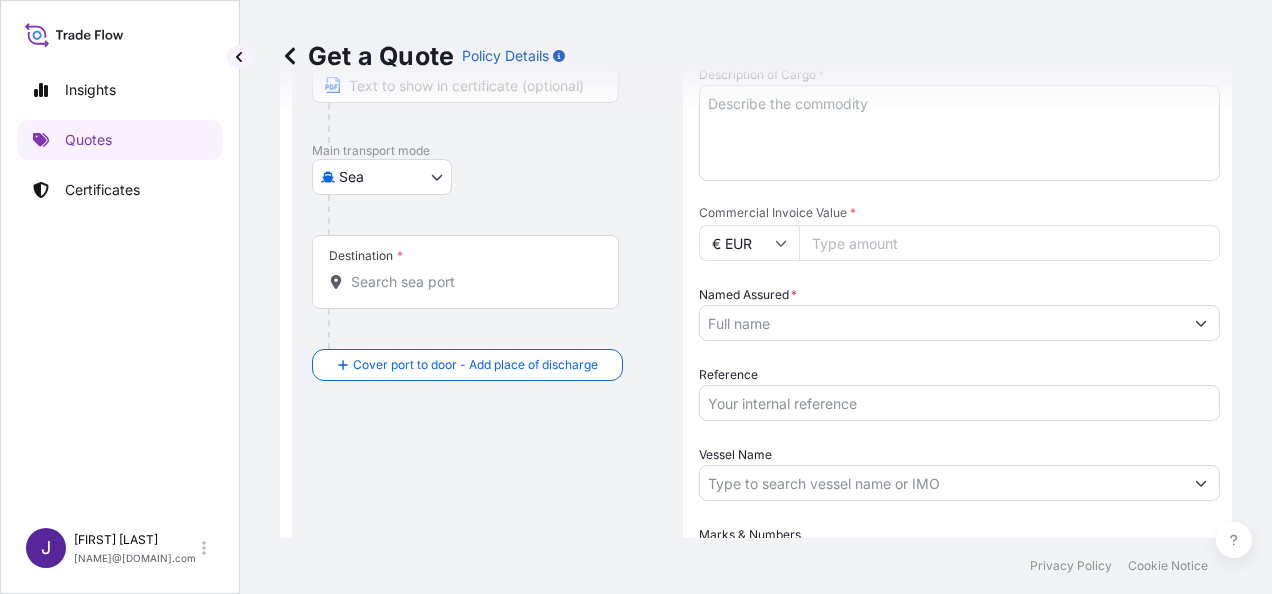 scroll, scrollTop: 332, scrollLeft: 0, axis: vertical 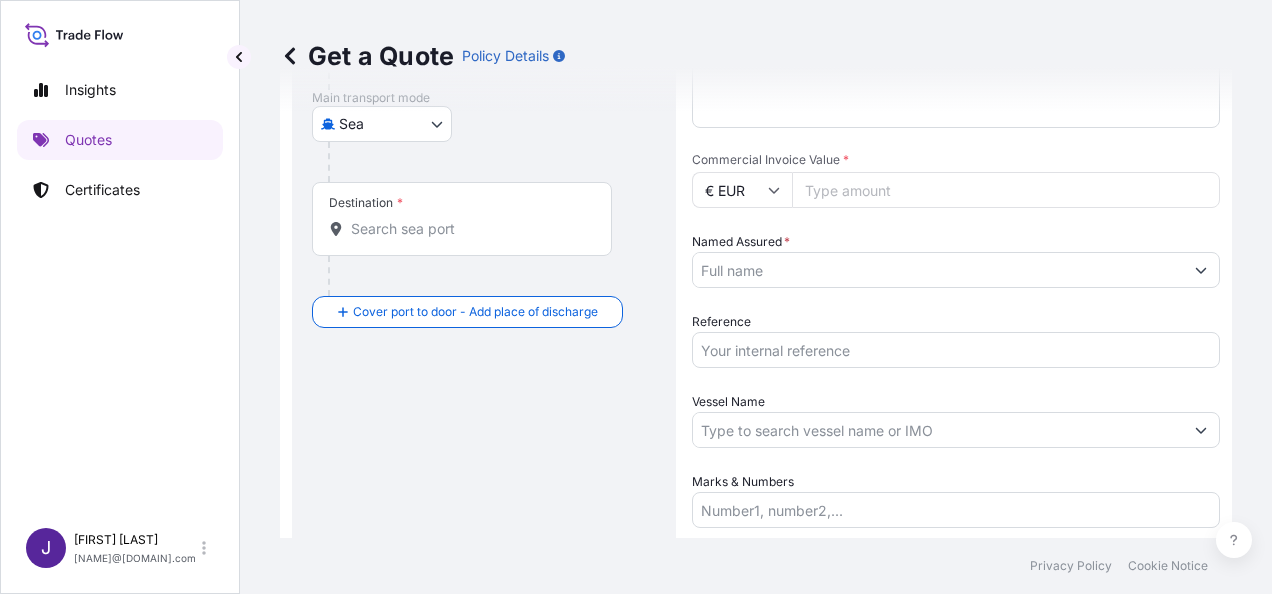 type on "[CITY], [STATE], [COUNTRY]" 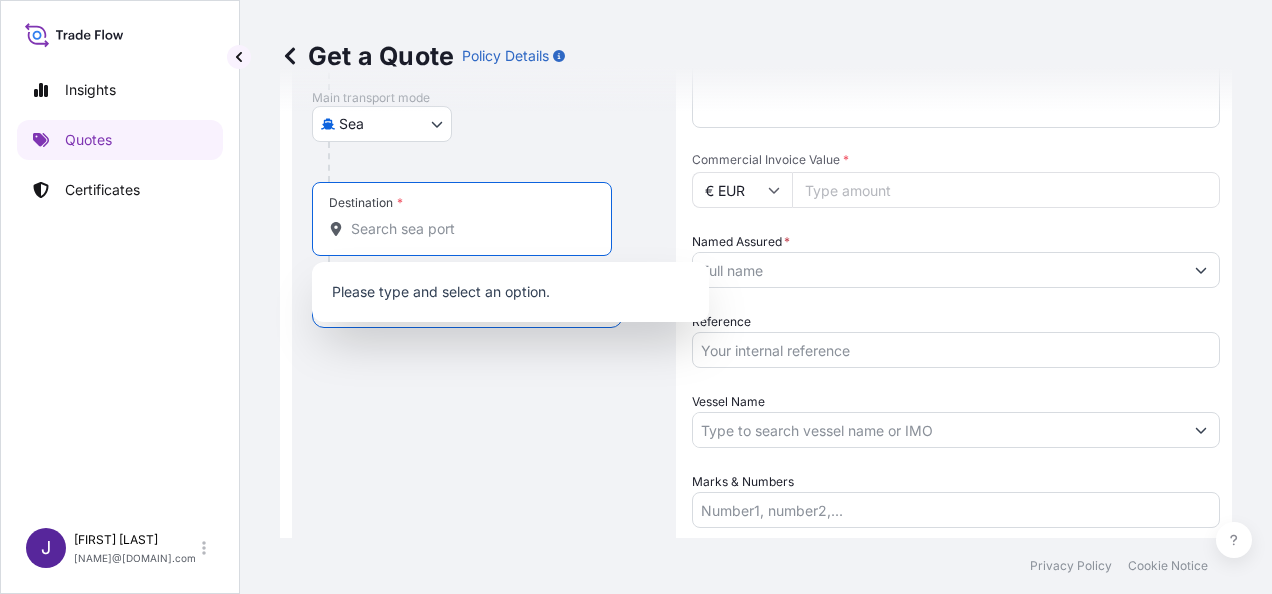 click on "Destination *" at bounding box center (469, 229) 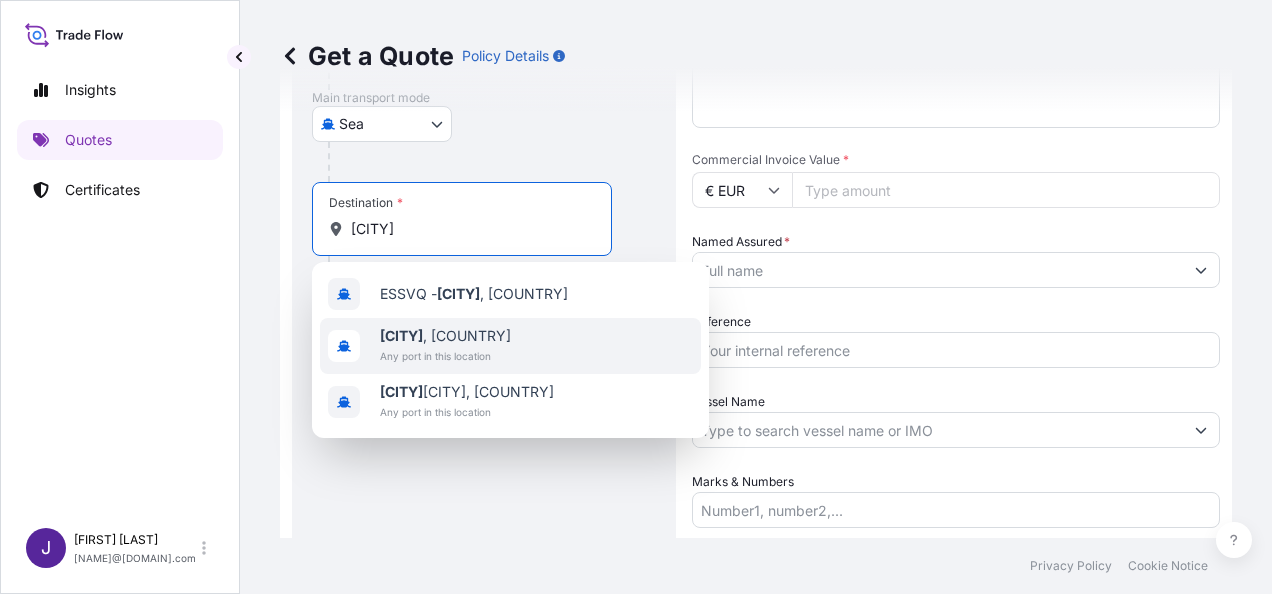 click on "Any port in this location" at bounding box center [445, 356] 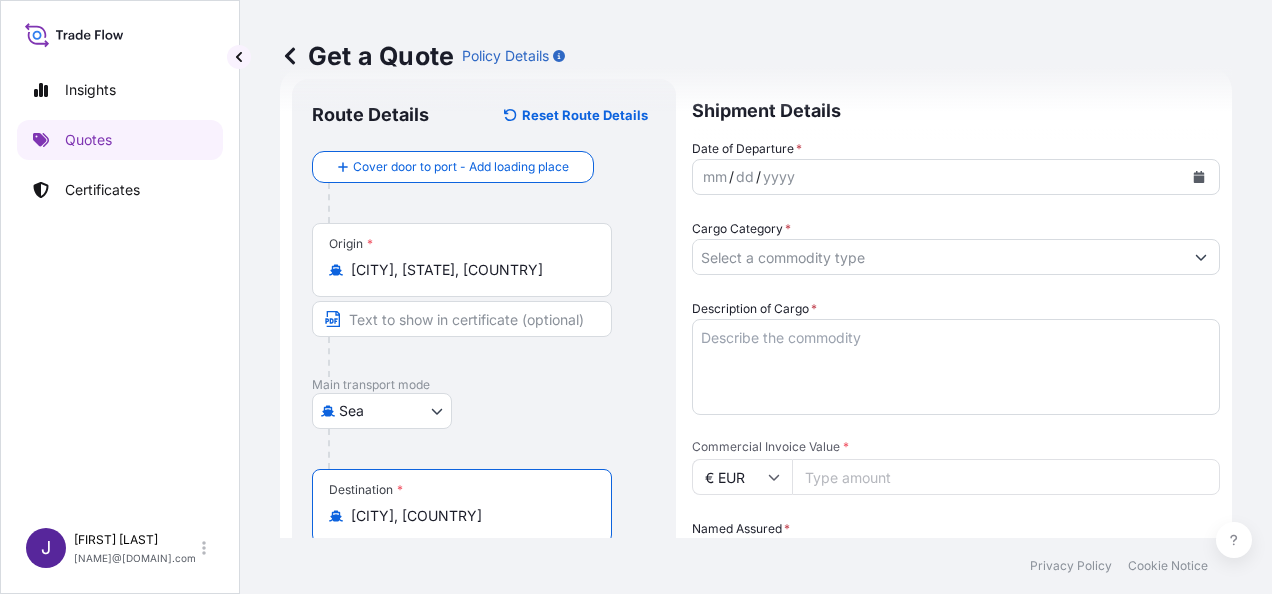 scroll, scrollTop: 32, scrollLeft: 0, axis: vertical 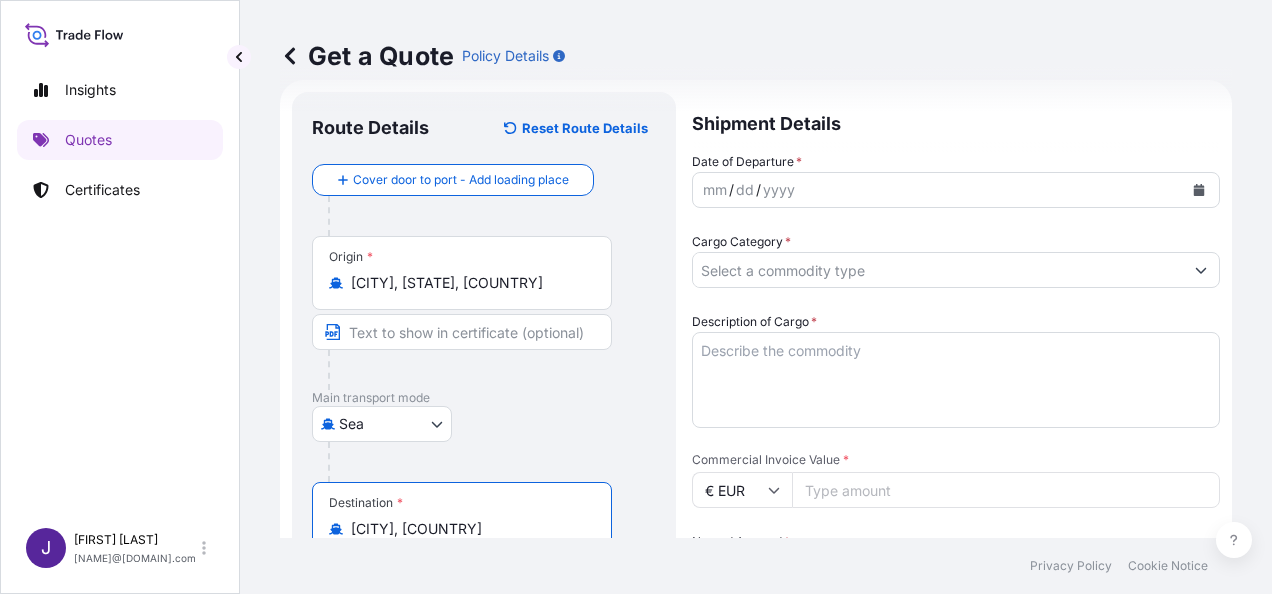 type on "[CITY], [COUNTRY]" 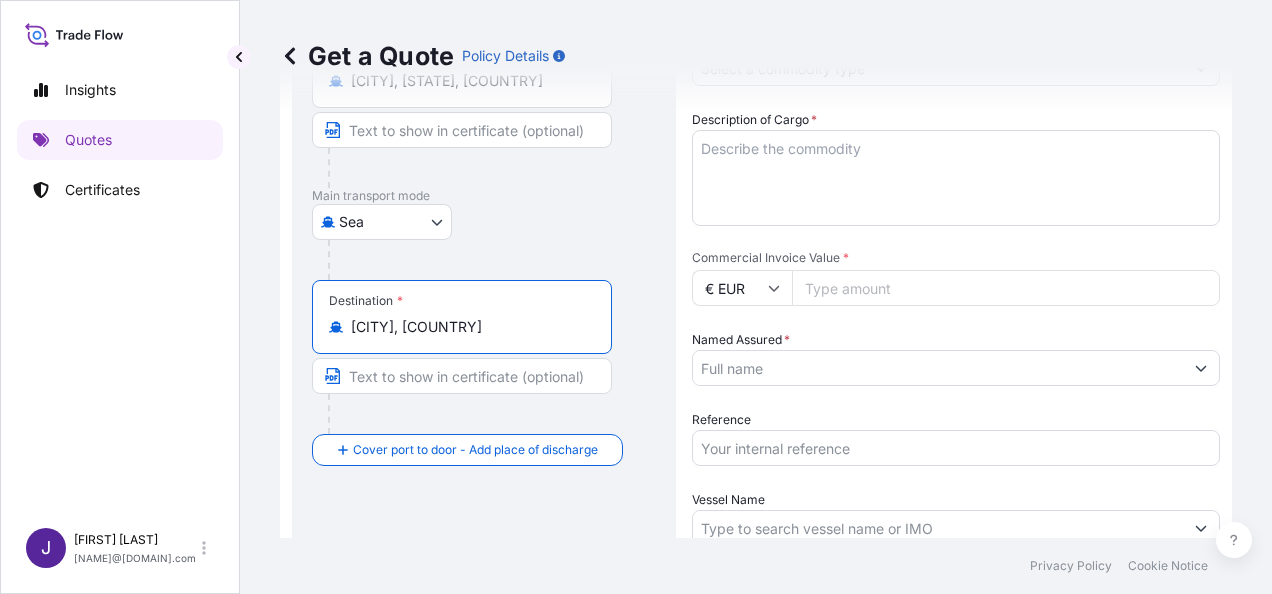 scroll, scrollTop: 332, scrollLeft: 0, axis: vertical 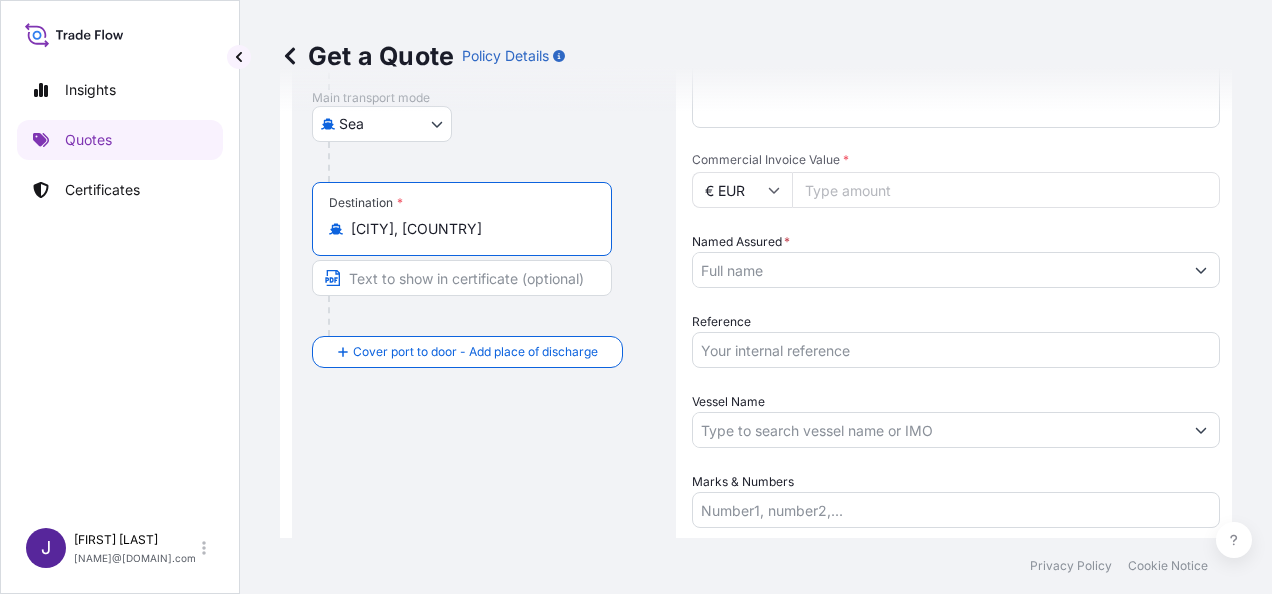 click on "Reference" at bounding box center (956, 350) 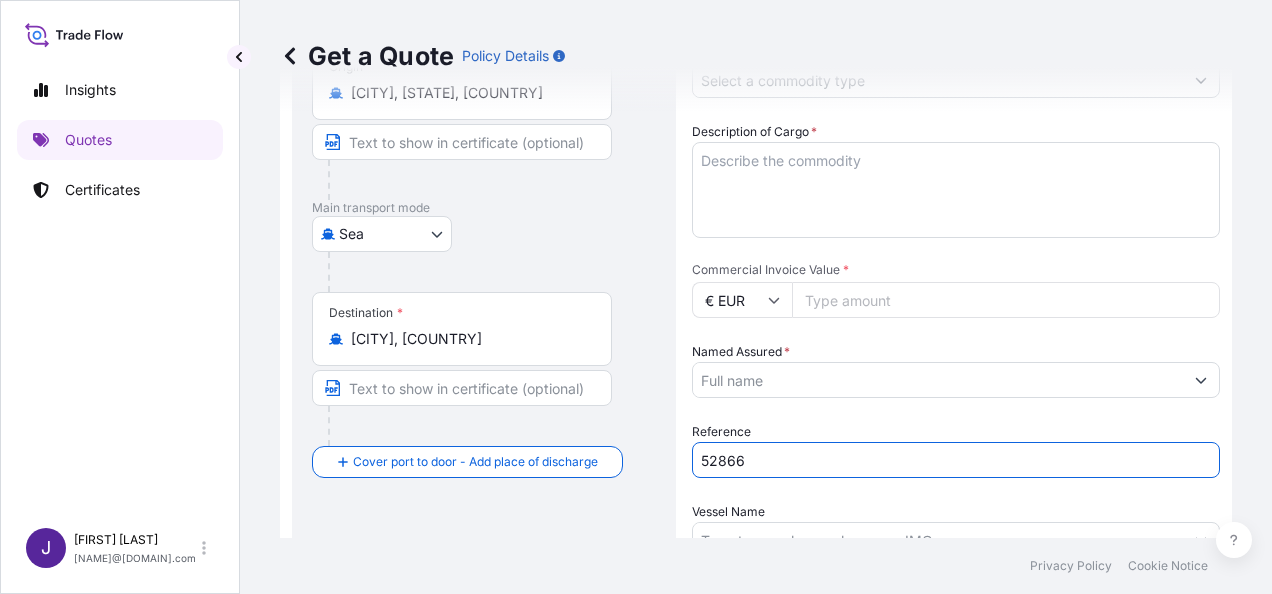 scroll, scrollTop: 132, scrollLeft: 0, axis: vertical 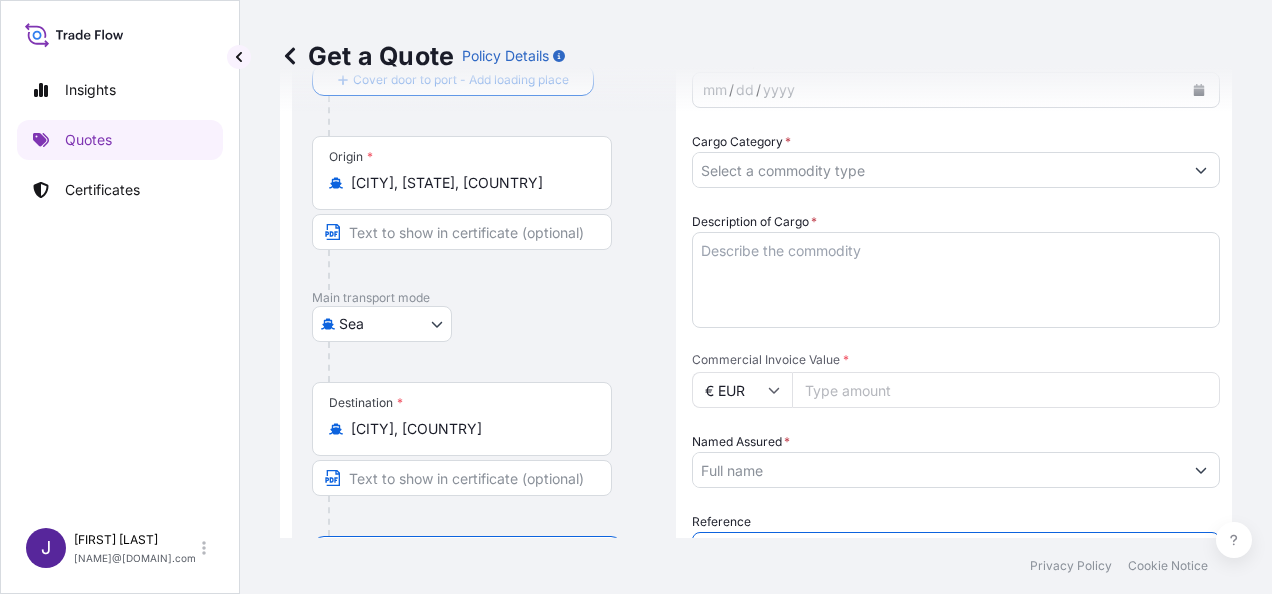 type on "52866" 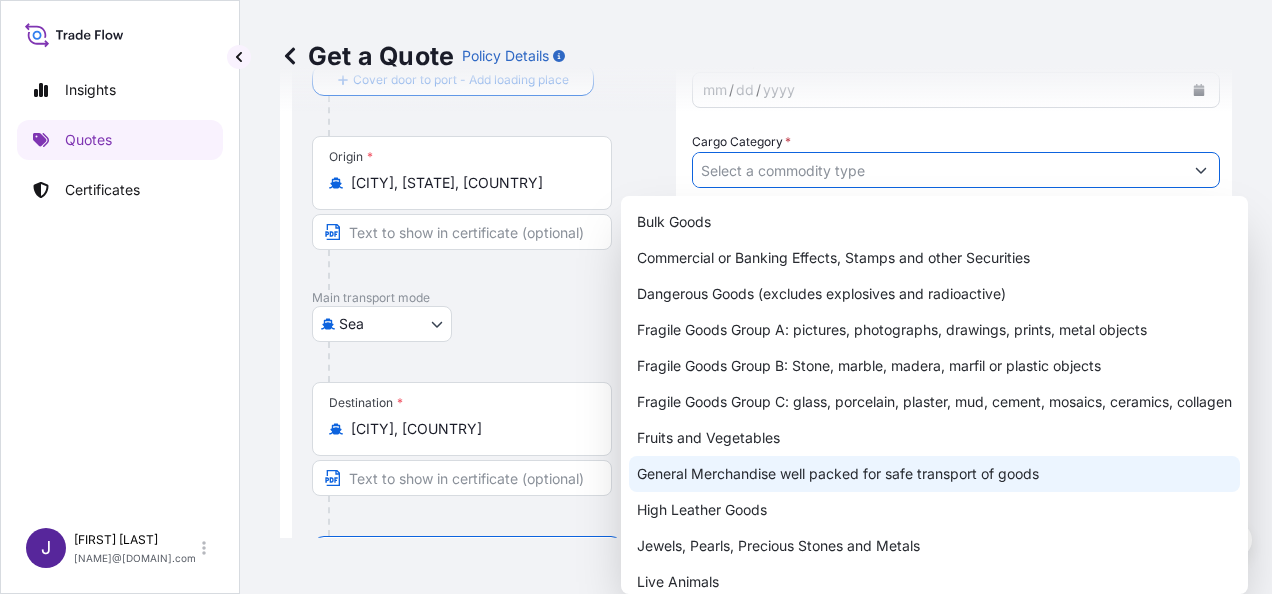click on "General Merchandise well packed for safe transport of goods" at bounding box center [934, 474] 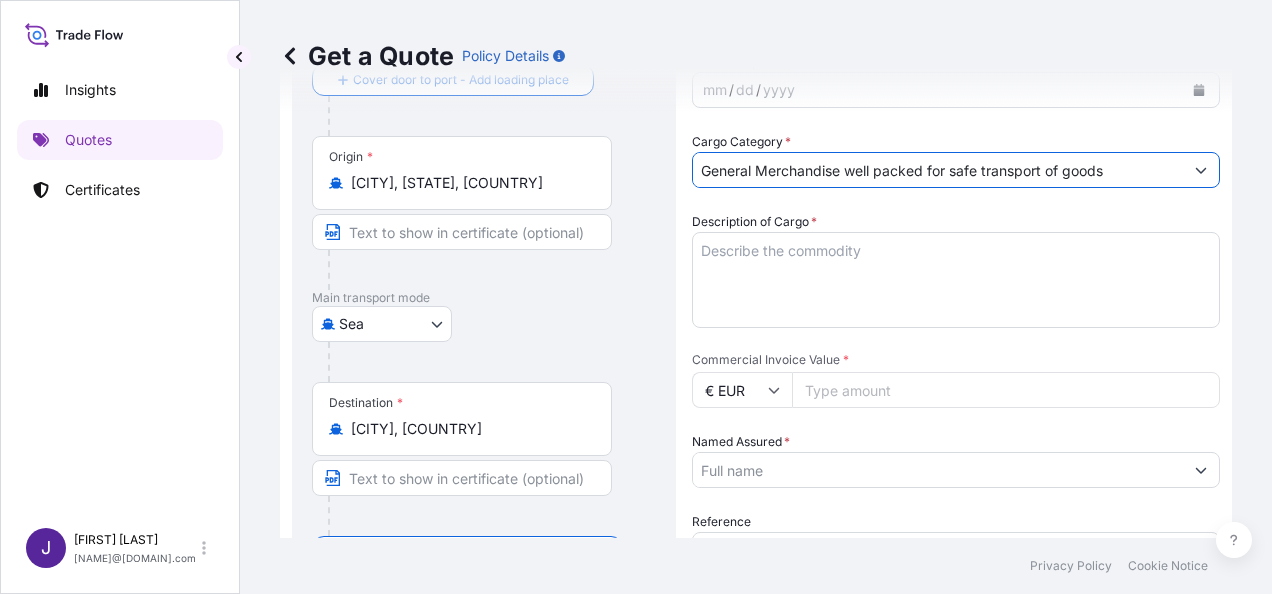 scroll, scrollTop: 32, scrollLeft: 0, axis: vertical 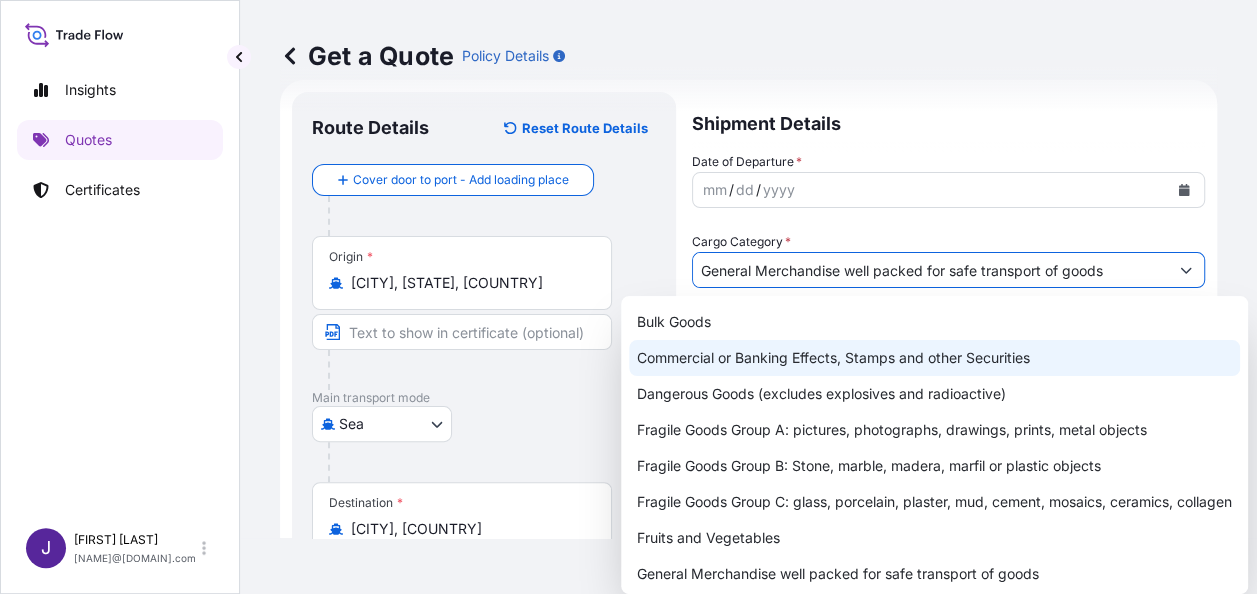 click at bounding box center [1184, 190] 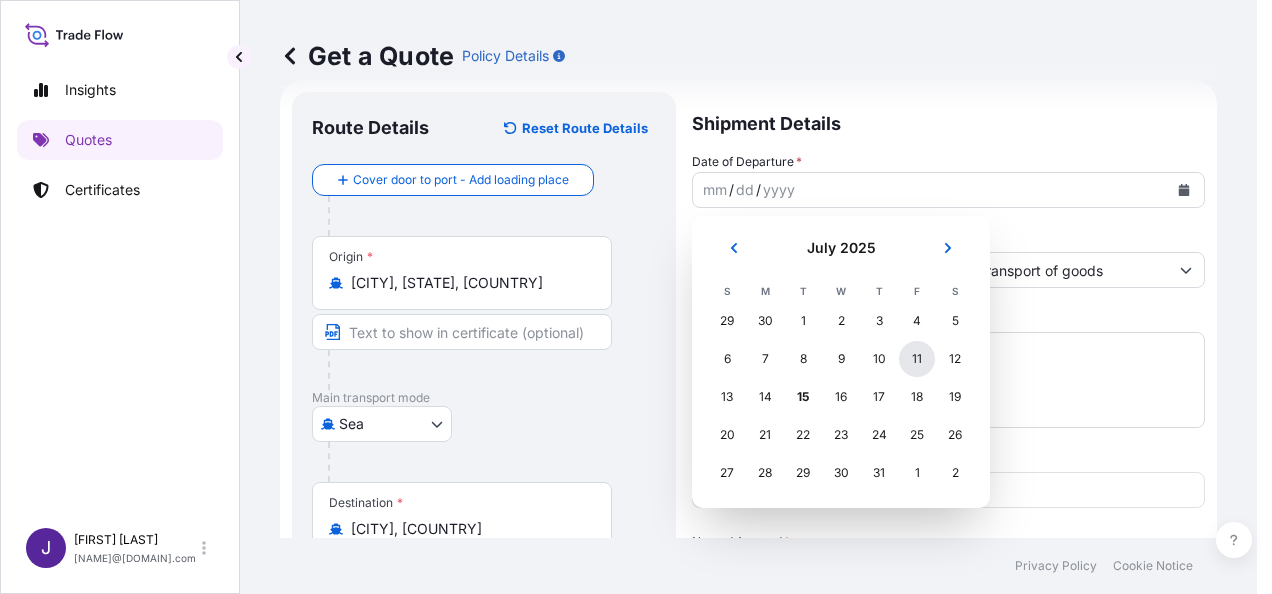 click on "11" at bounding box center [917, 359] 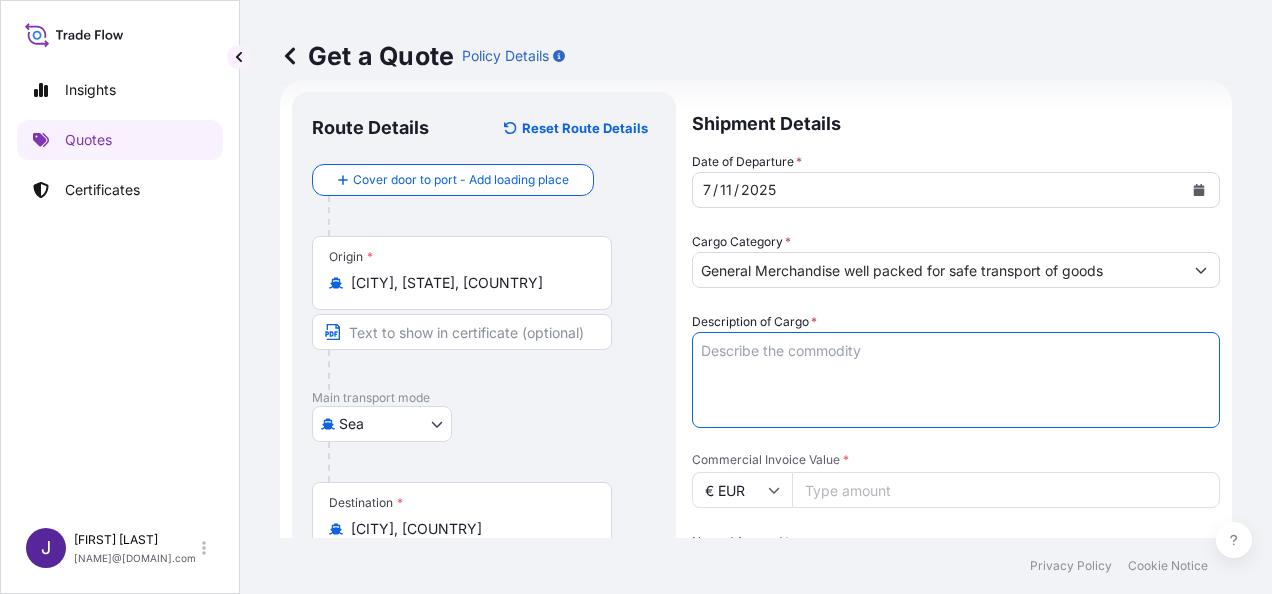 click on "Description of Cargo *" at bounding box center (956, 380) 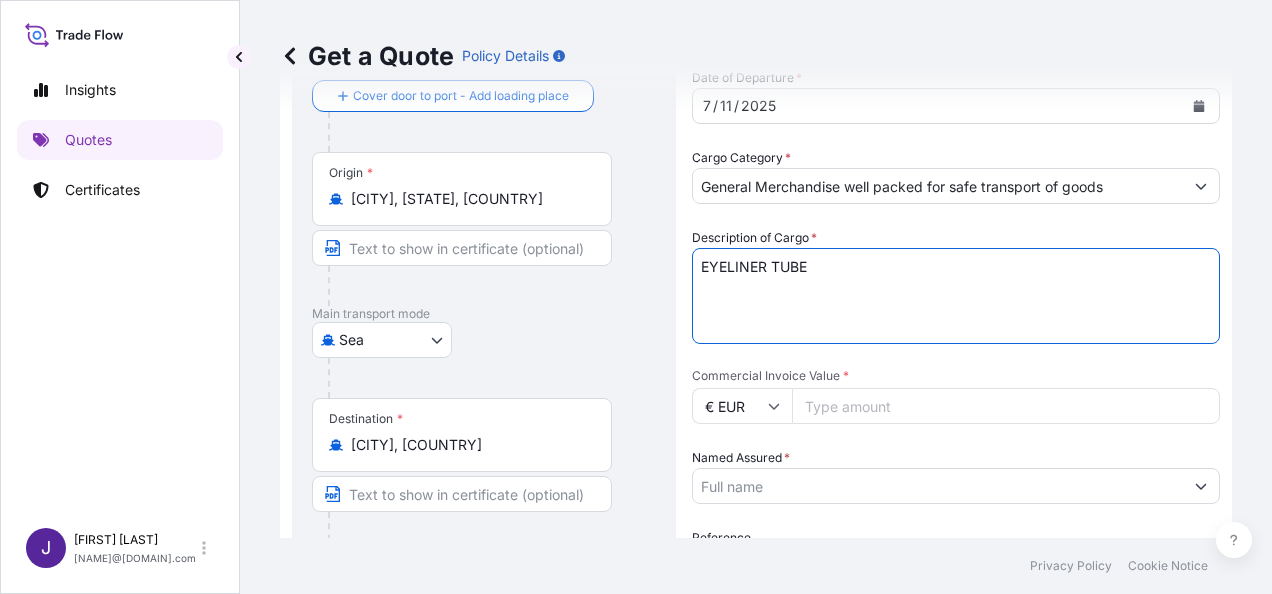 scroll, scrollTop: 232, scrollLeft: 0, axis: vertical 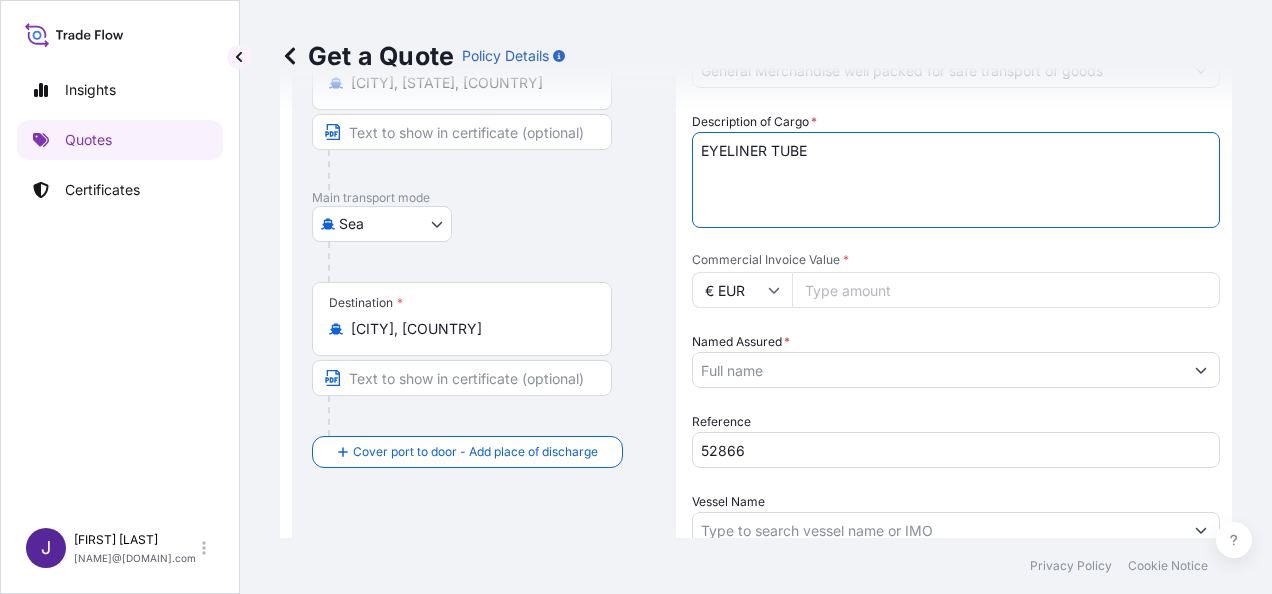 type on "EYELINER TUBE" 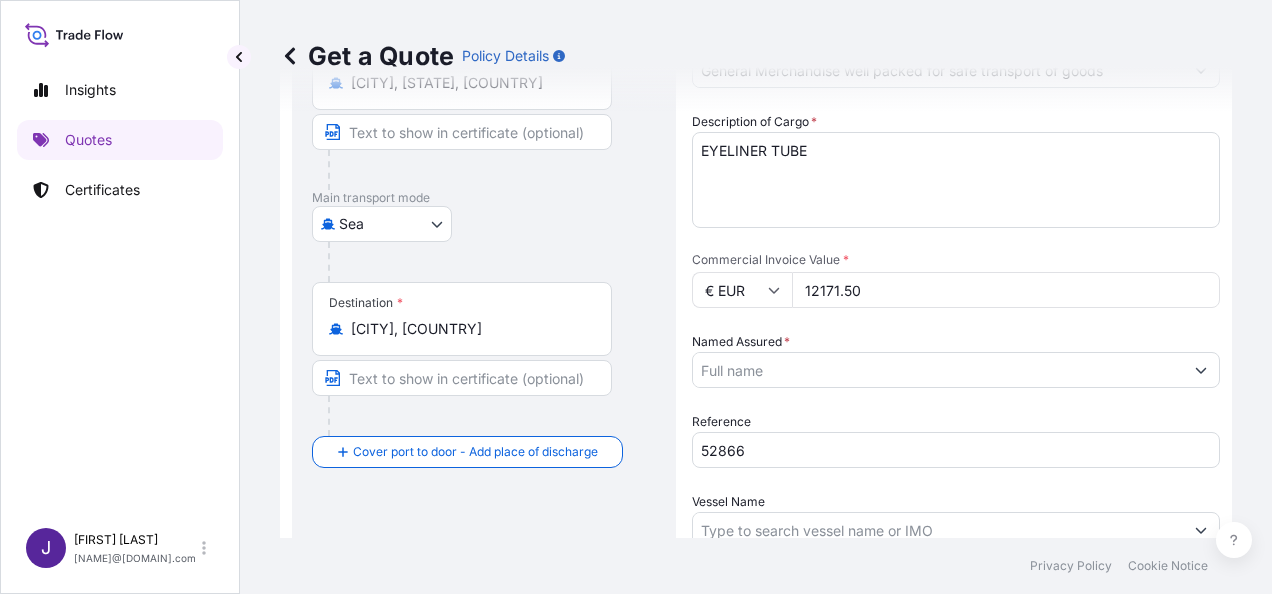 type on "12171.50" 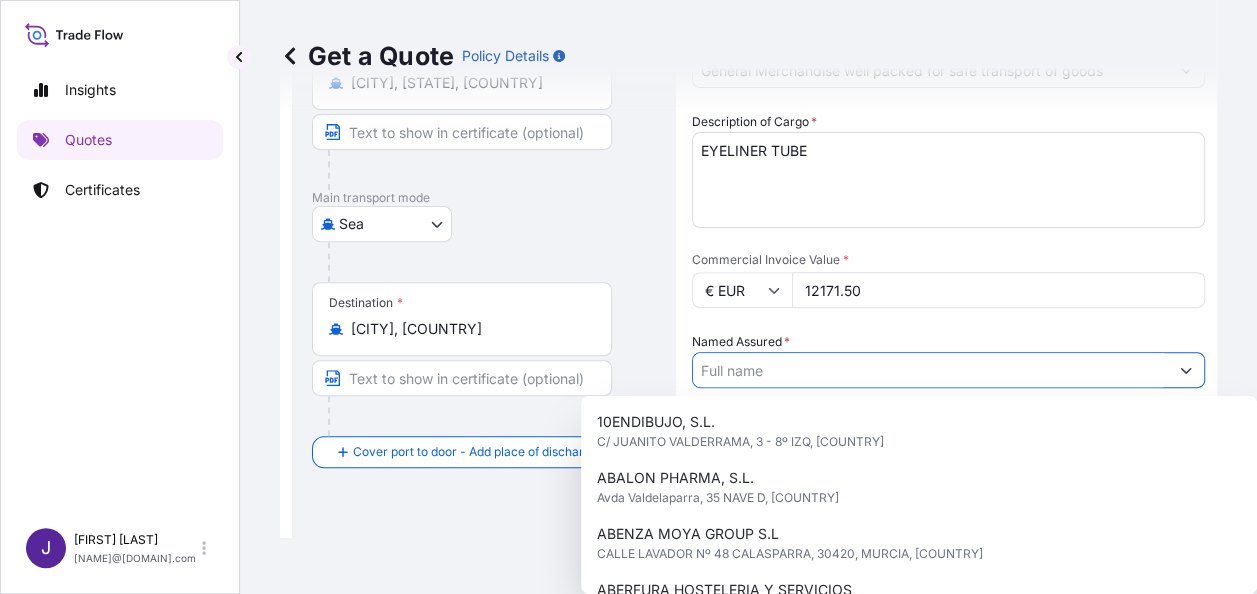 click on "Named Assured *" at bounding box center (930, 370) 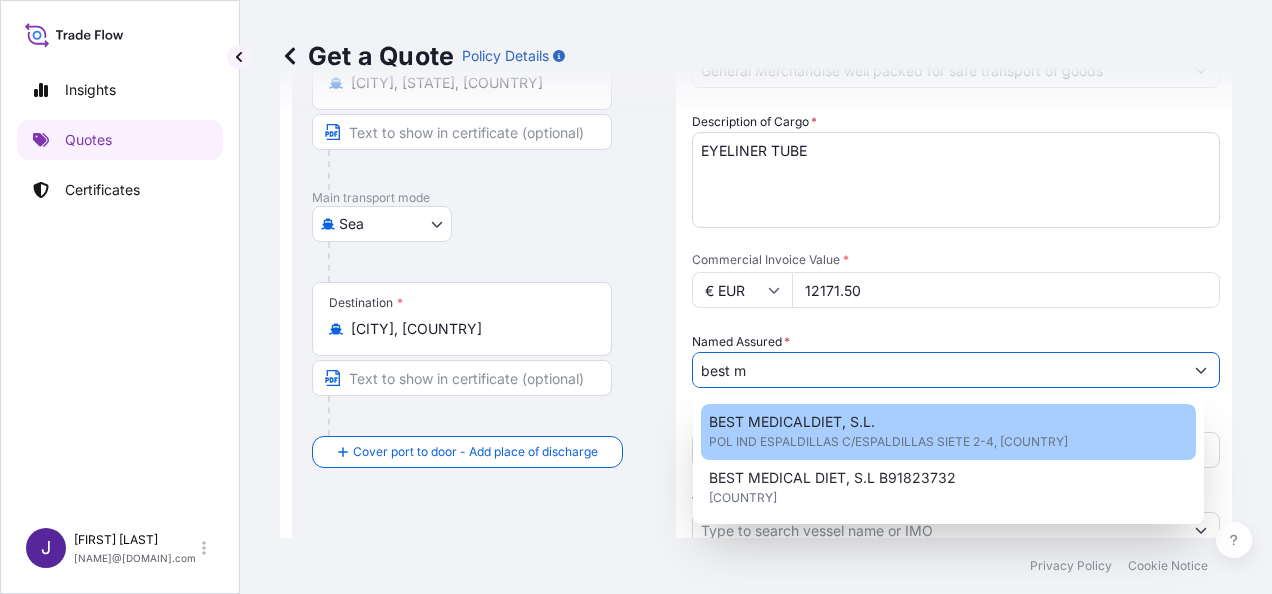 click on "BEST MEDICALDIET, S.L." at bounding box center (792, 422) 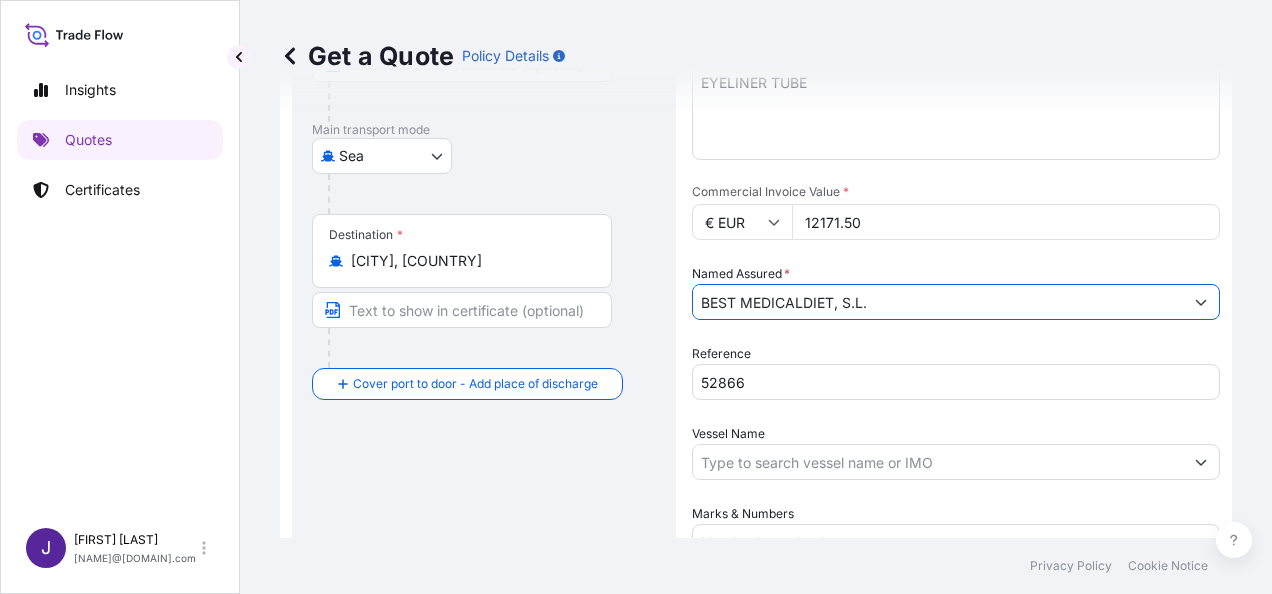 scroll, scrollTop: 332, scrollLeft: 0, axis: vertical 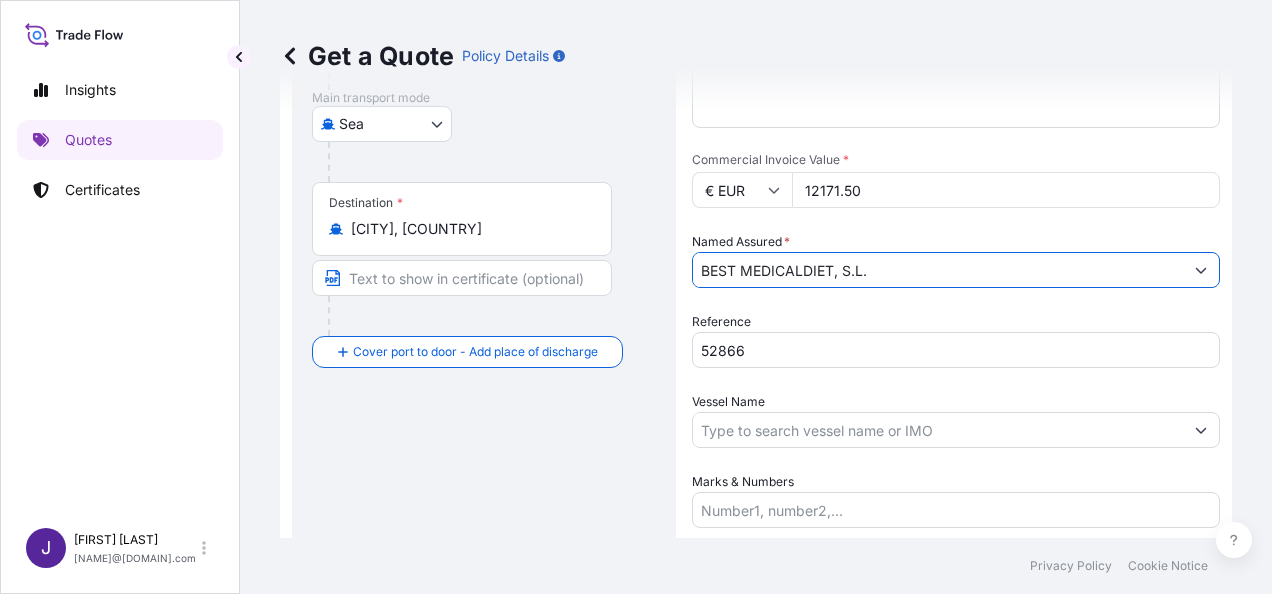 type on "BEST MEDICALDIET, S.L." 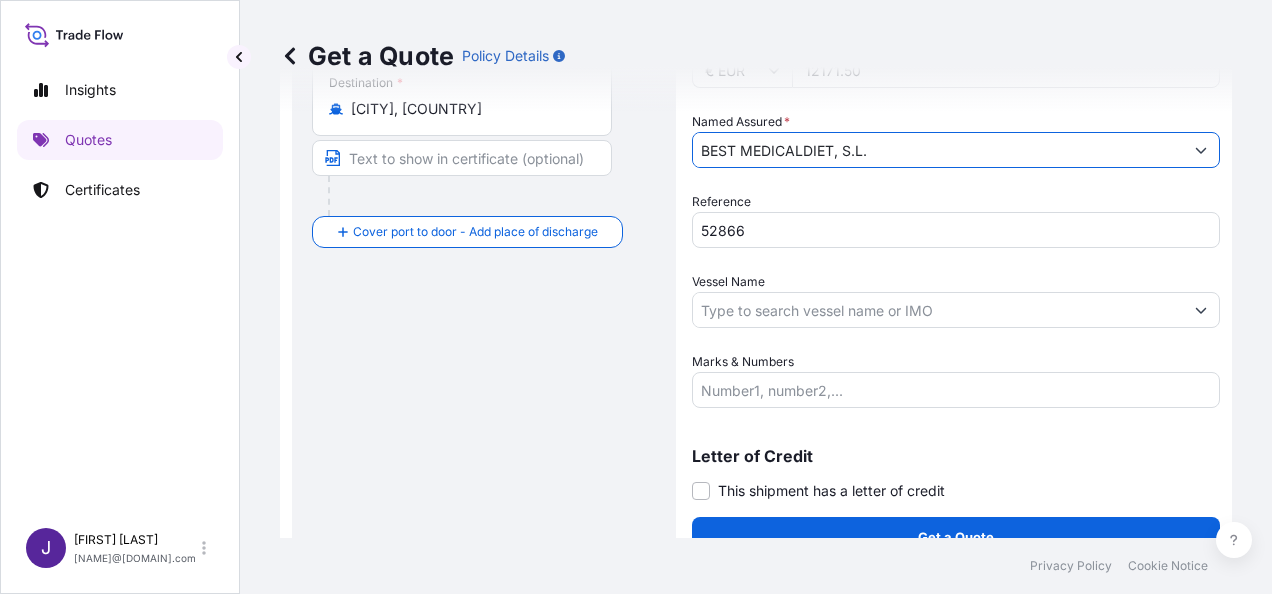 scroll, scrollTop: 482, scrollLeft: 0, axis: vertical 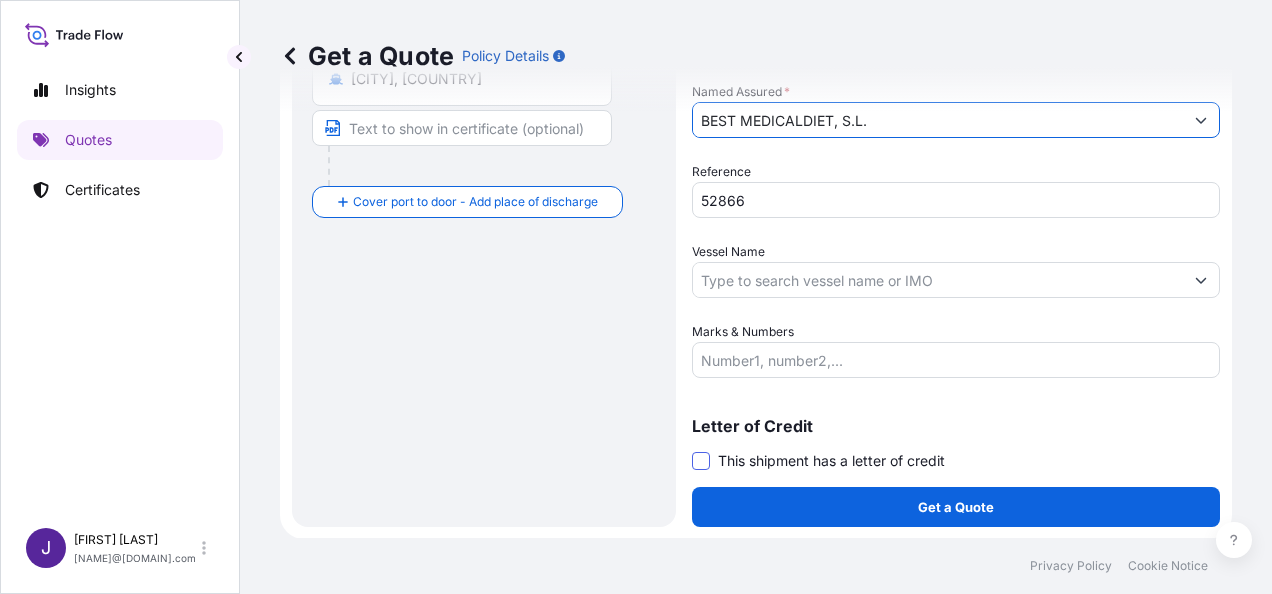 click at bounding box center (701, 461) 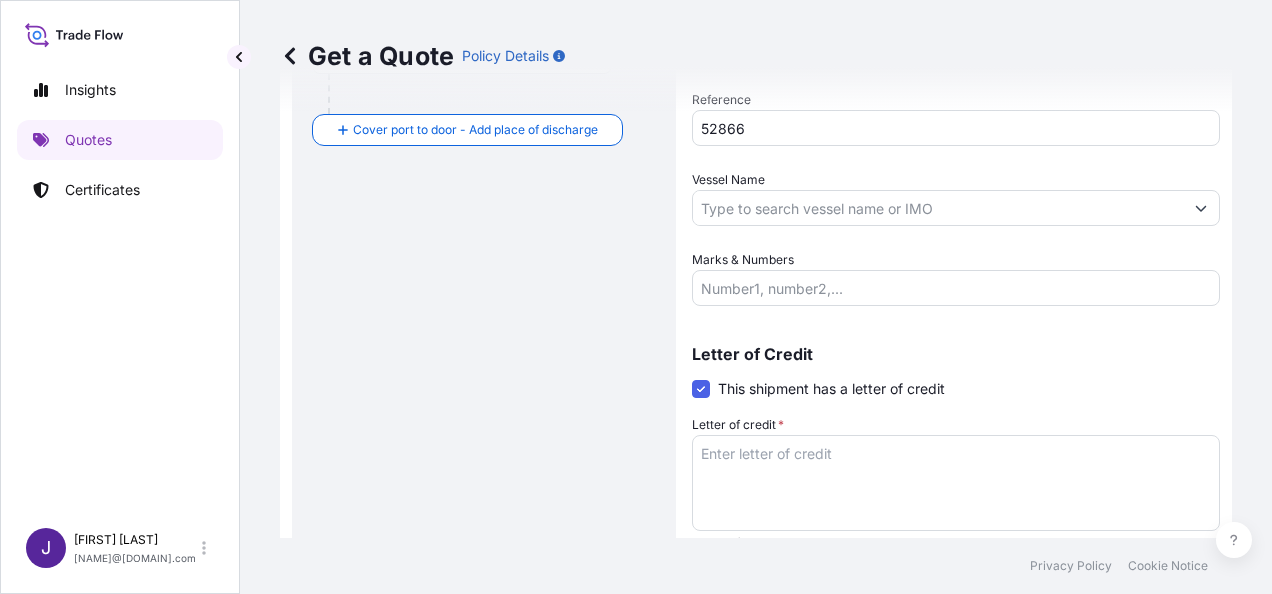 scroll, scrollTop: 634, scrollLeft: 0, axis: vertical 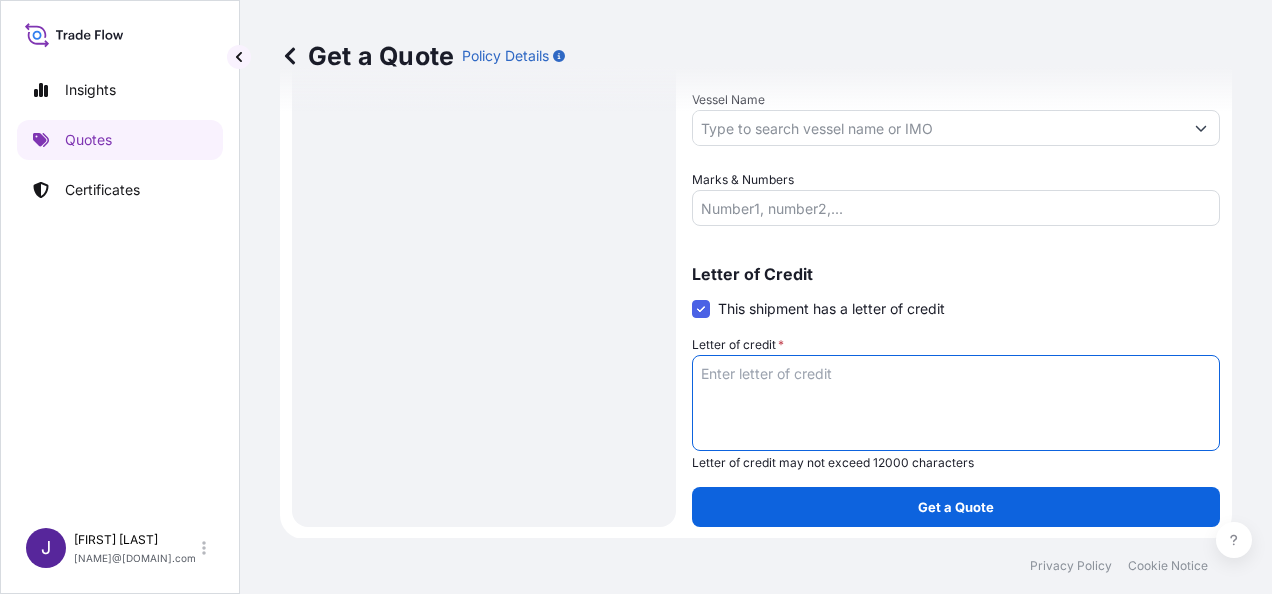paste on "BEST MEDICAL DIET S.L.
POL IND ESPALDILLAS C/ESPALDILLAS SIETE 2-4" 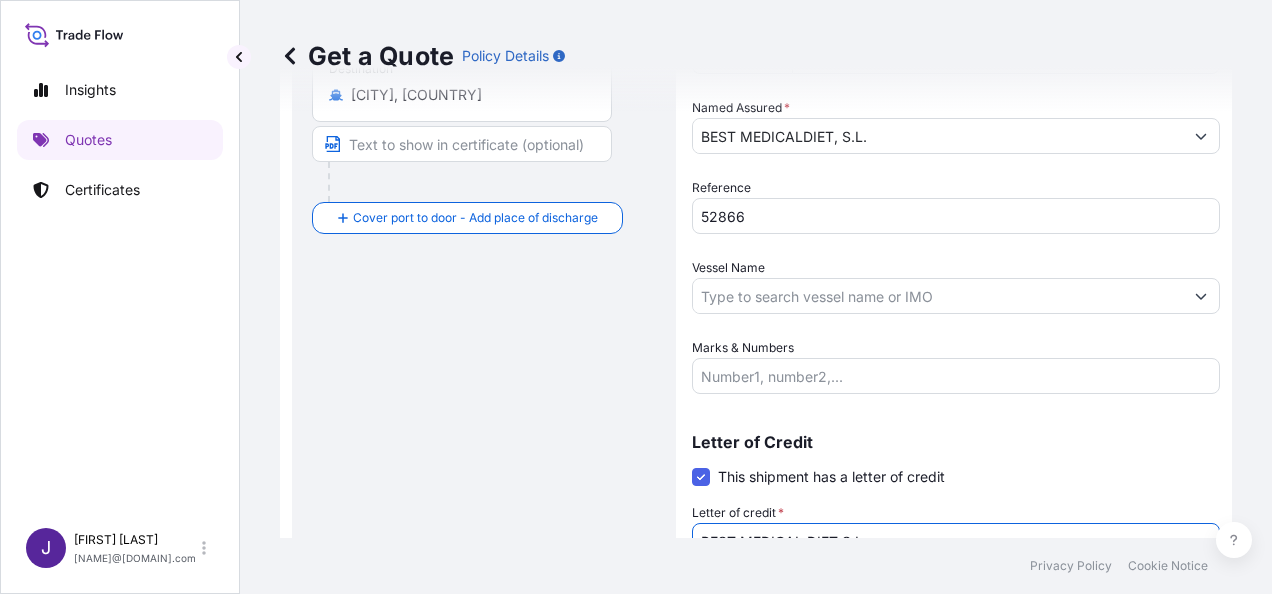 scroll, scrollTop: 434, scrollLeft: 0, axis: vertical 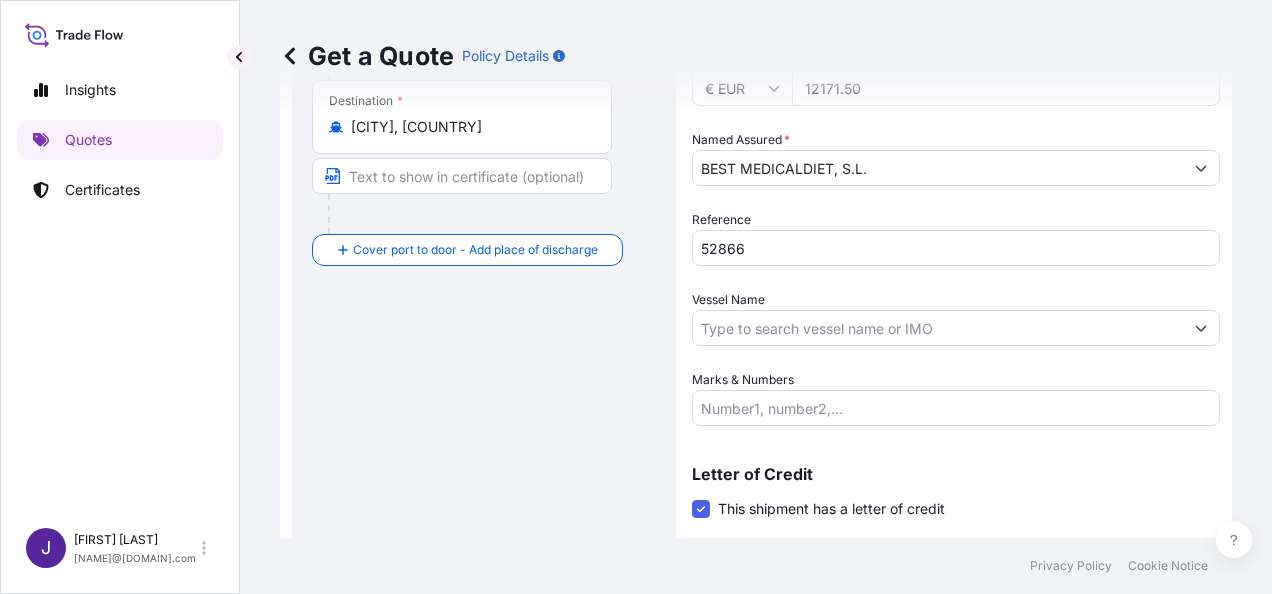 type on "BEST MEDICAL DIET S.L.
POL IND ESPALDILLAS C/ESPALDILLAS SIETE 2-4" 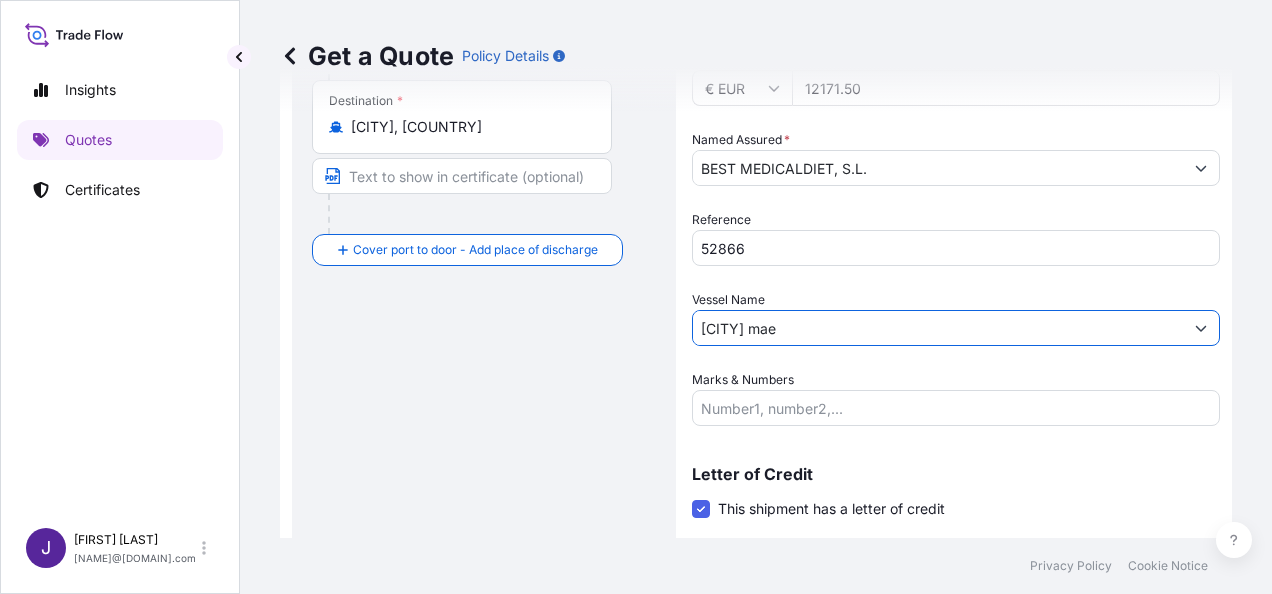 drag, startPoint x: 790, startPoint y: 328, endPoint x: 644, endPoint y: 321, distance: 146.16771 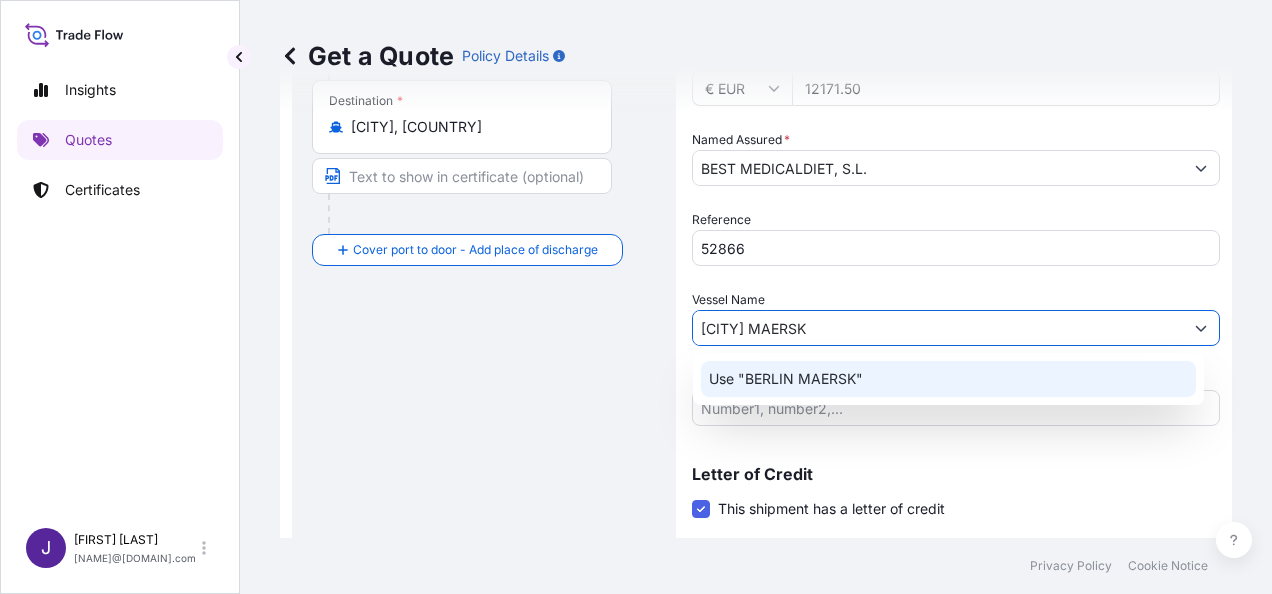 click on "Use "BERLIN MAERSK"" 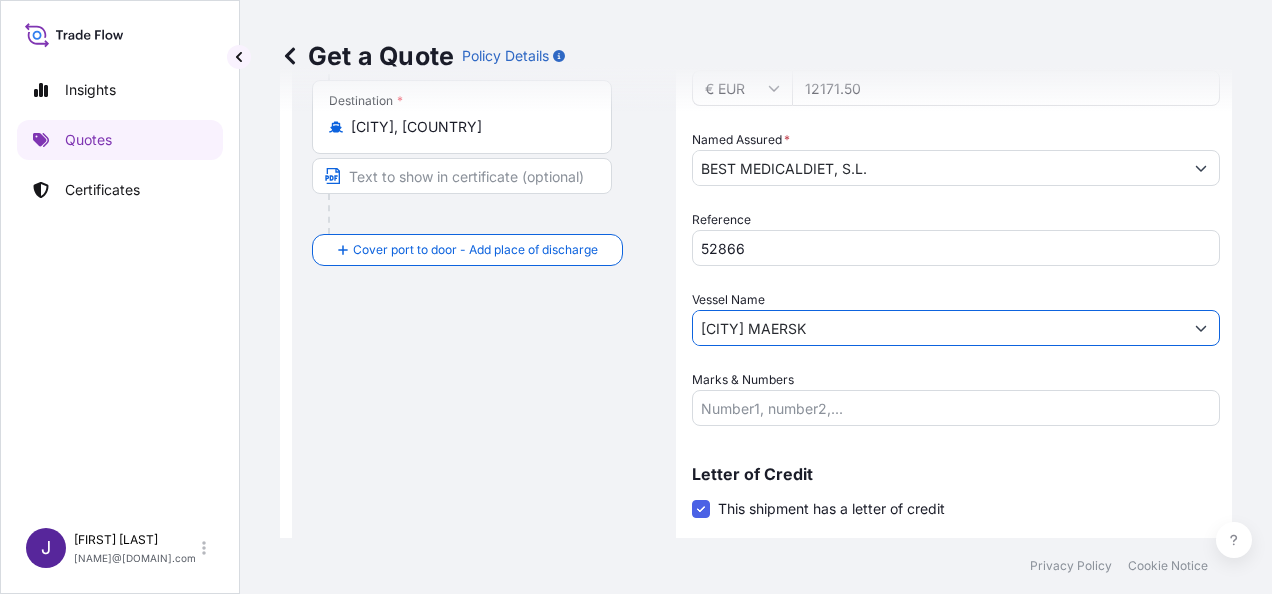 type on "[CITY] MAERSK" 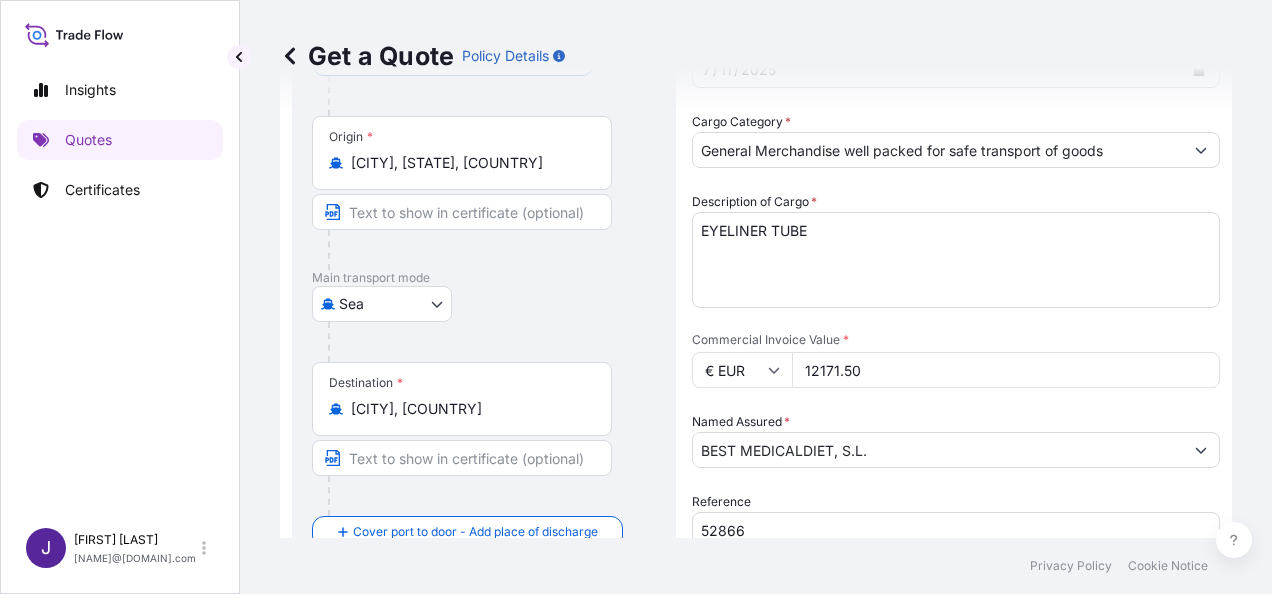 scroll, scrollTop: 134, scrollLeft: 0, axis: vertical 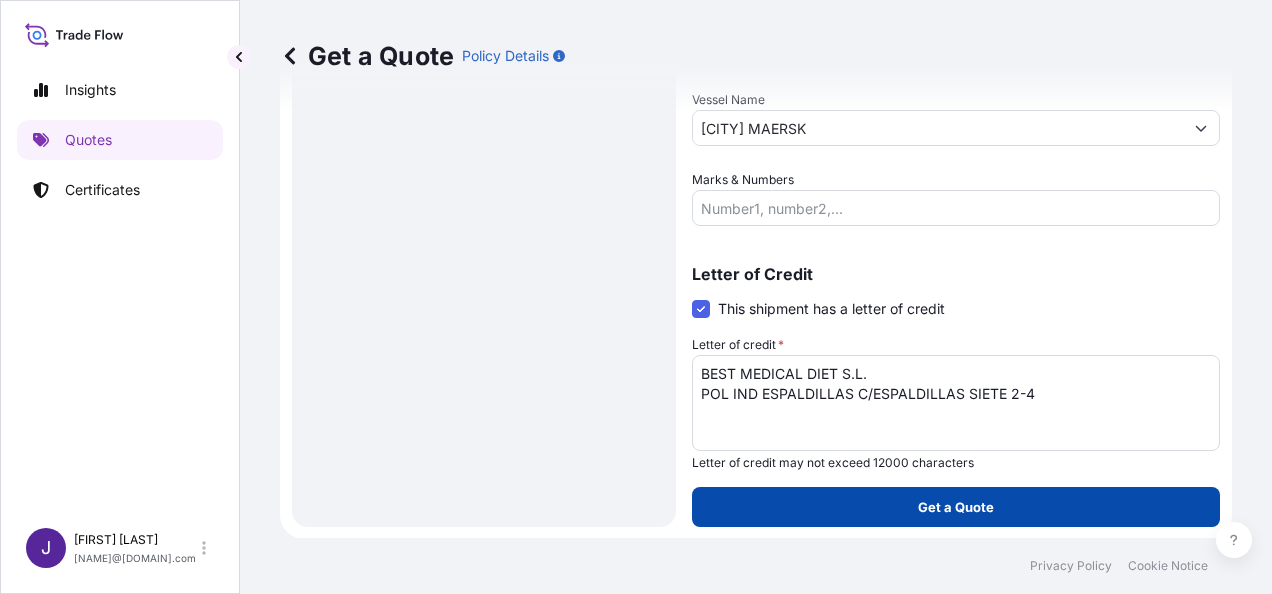 click on "Get a Quote" at bounding box center [956, 507] 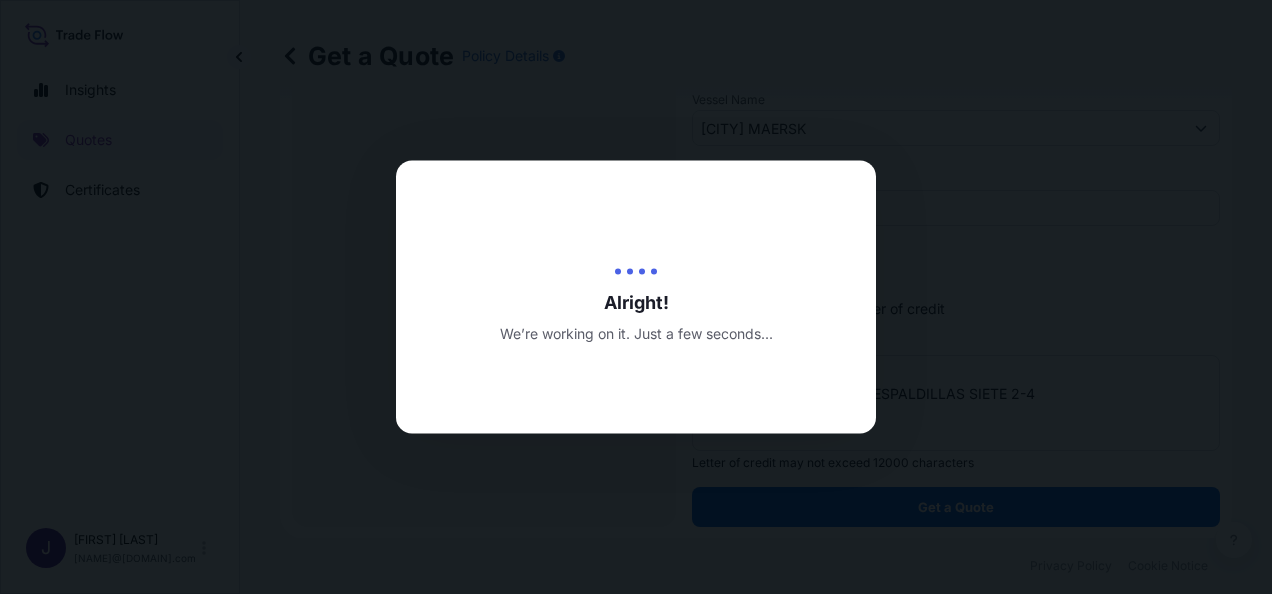 scroll, scrollTop: 0, scrollLeft: 0, axis: both 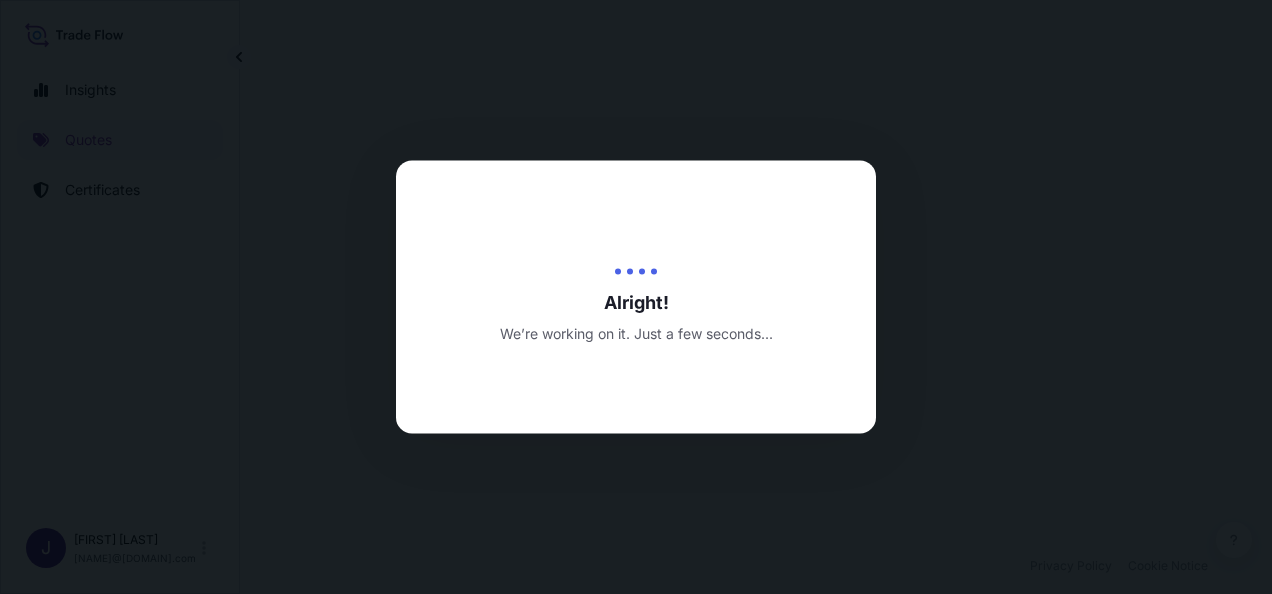 select on "Sea" 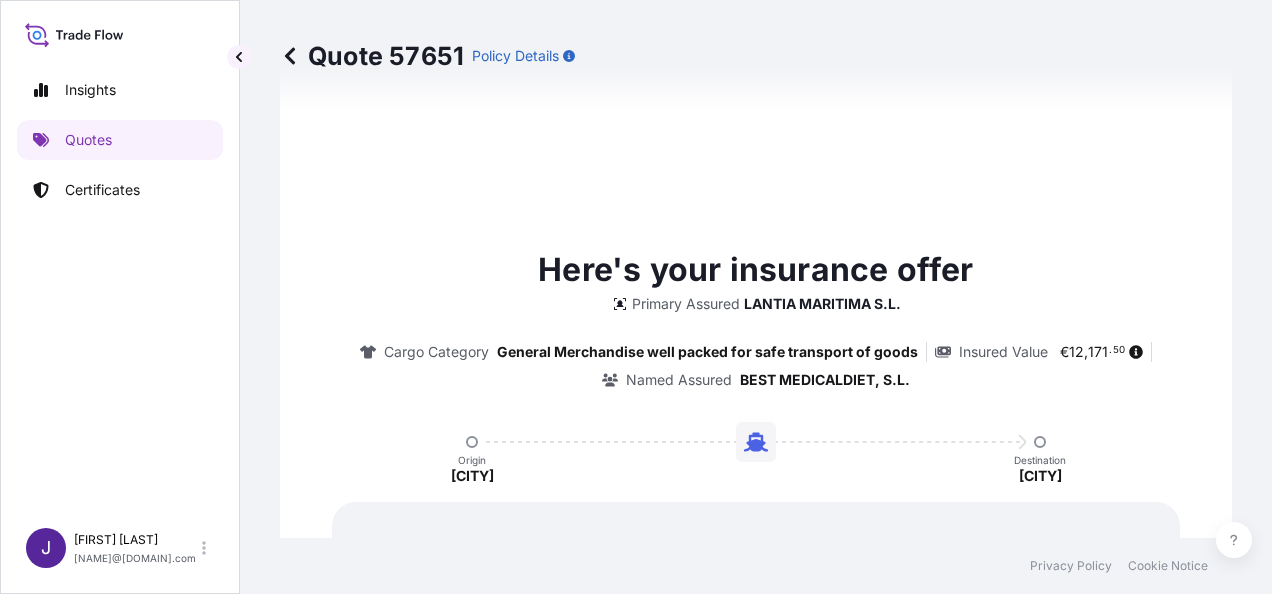 scroll, scrollTop: 1692, scrollLeft: 0, axis: vertical 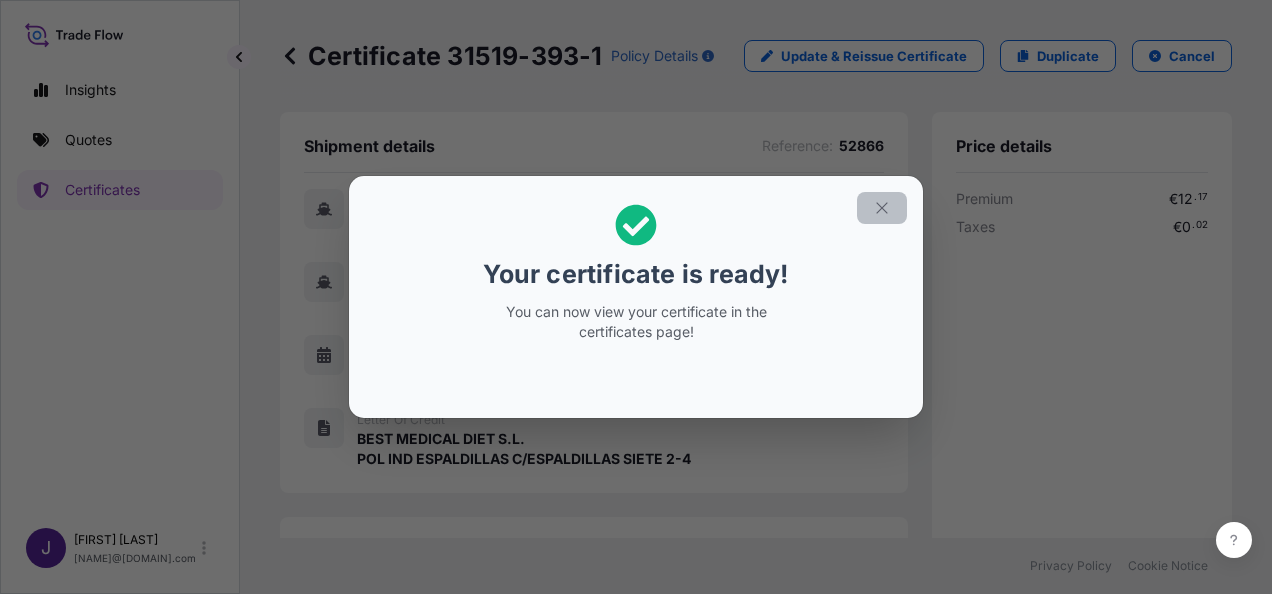 click 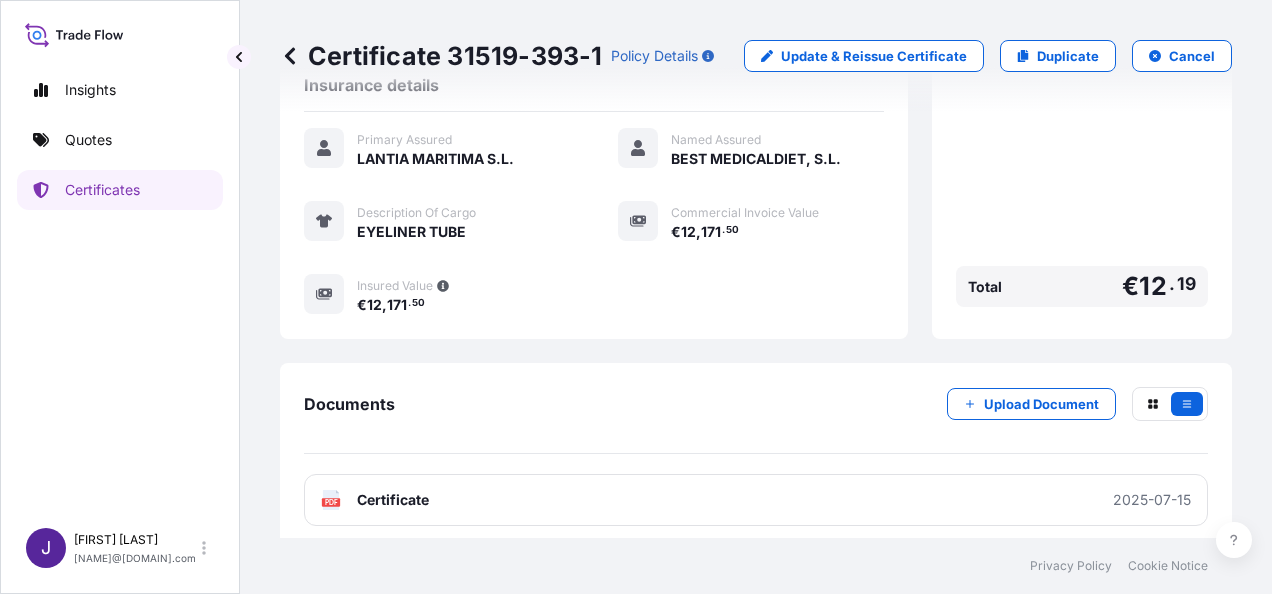 scroll, scrollTop: 474, scrollLeft: 0, axis: vertical 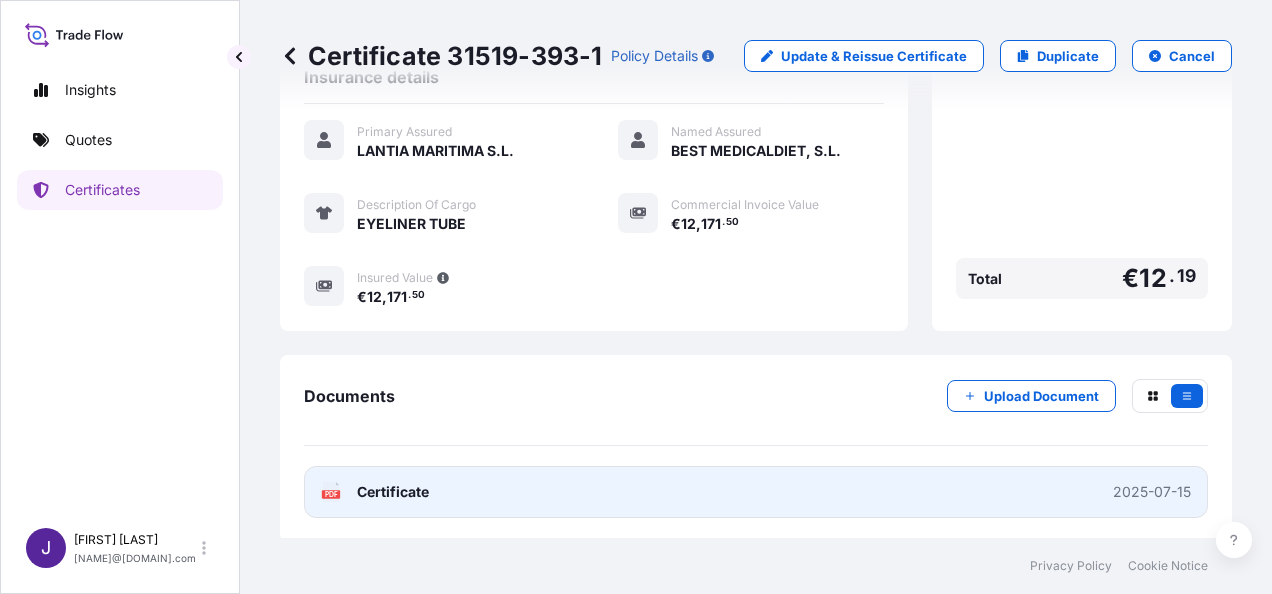 click on "PDF Certificate 2025-07-15" at bounding box center [756, 492] 